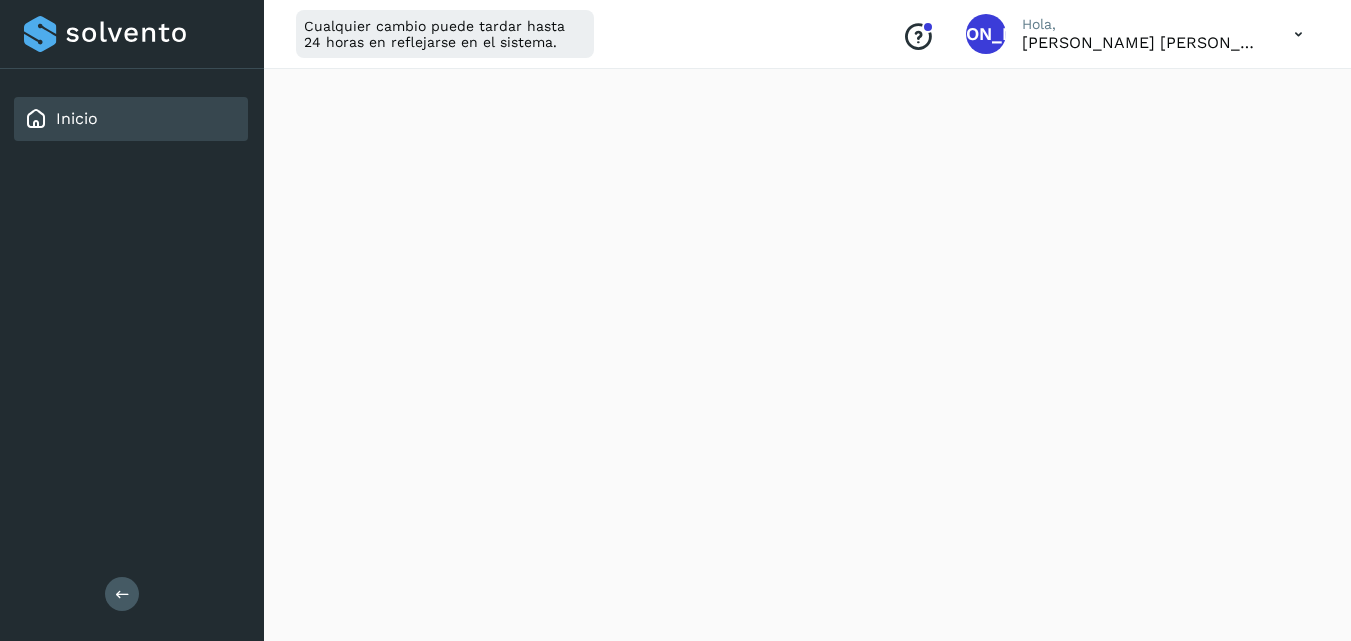 scroll, scrollTop: 0, scrollLeft: 0, axis: both 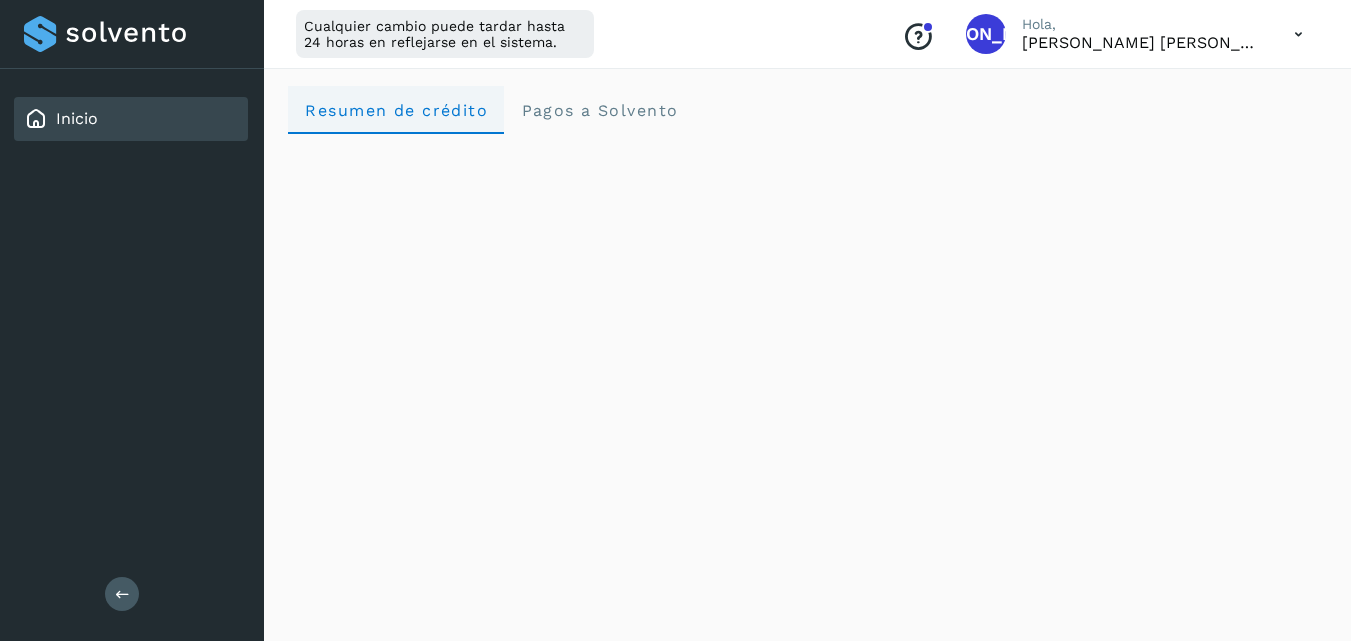 click on "Resumen de crédito" 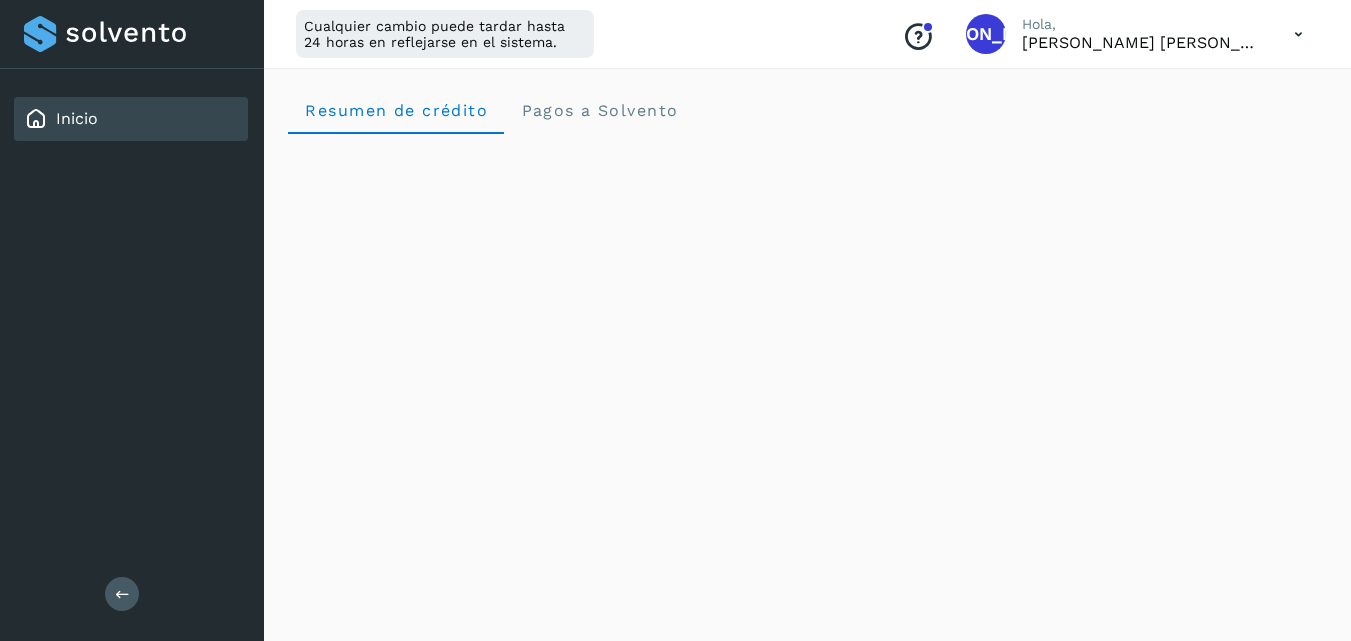 click on "Inicio" at bounding box center (77, 118) 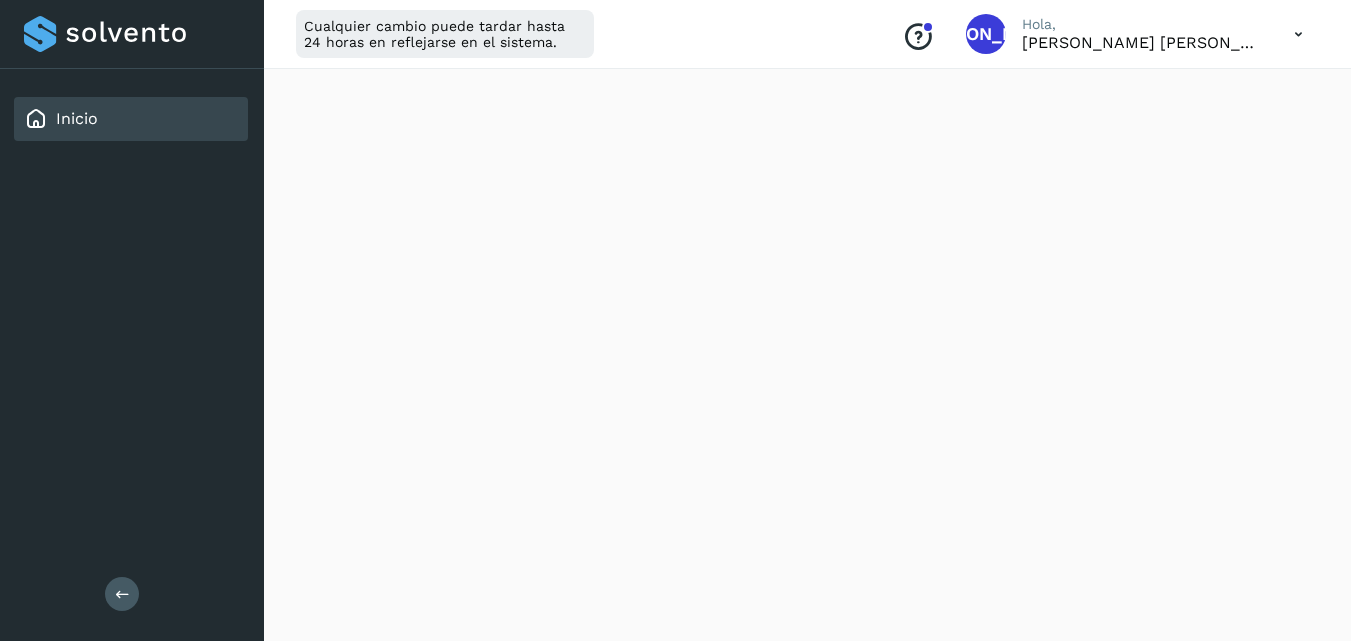 scroll, scrollTop: 200, scrollLeft: 0, axis: vertical 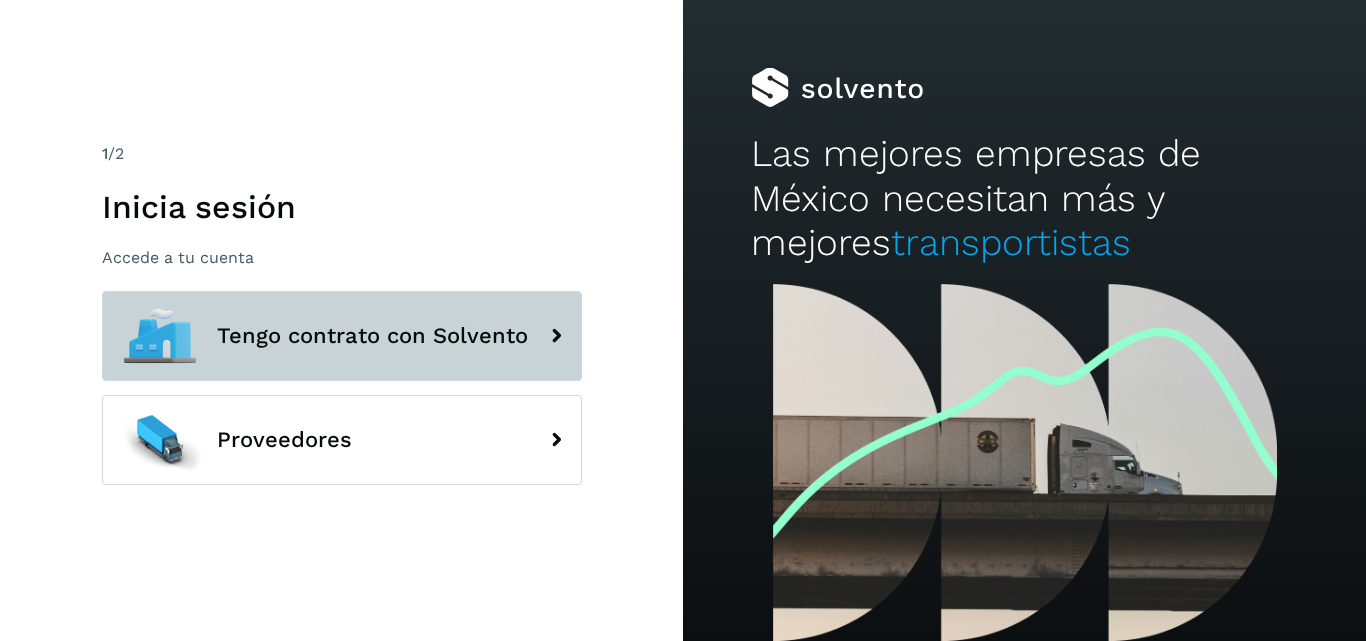 click 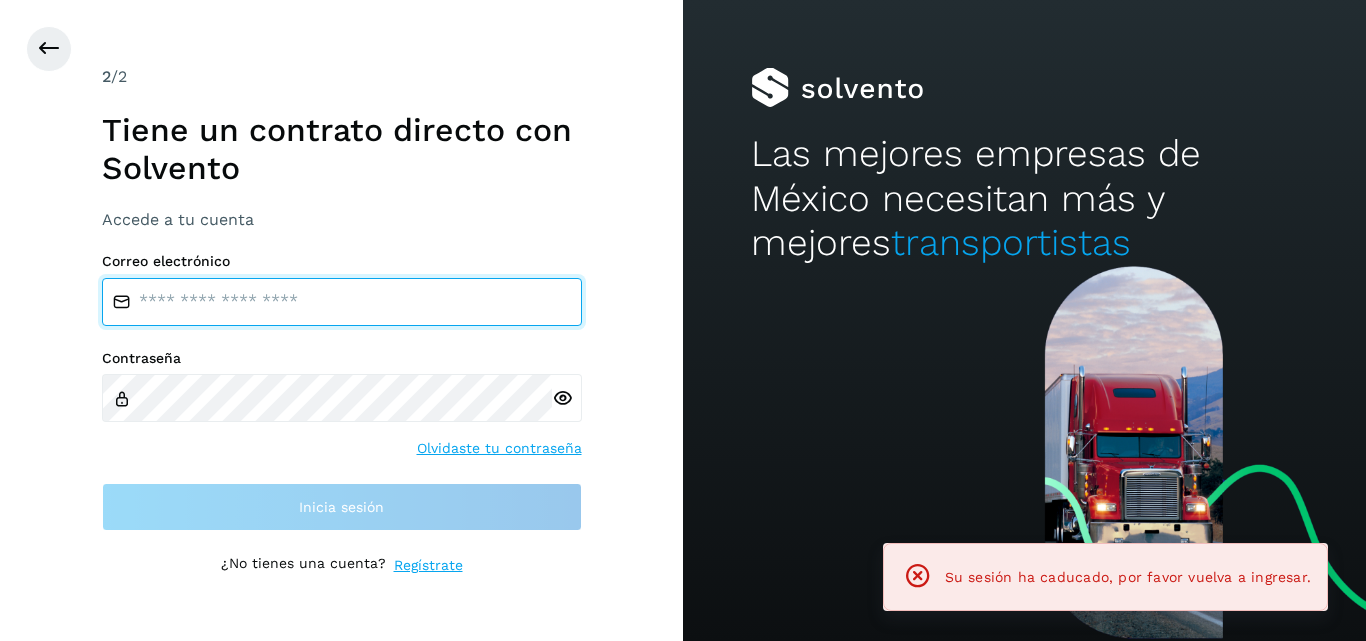 click at bounding box center [342, 302] 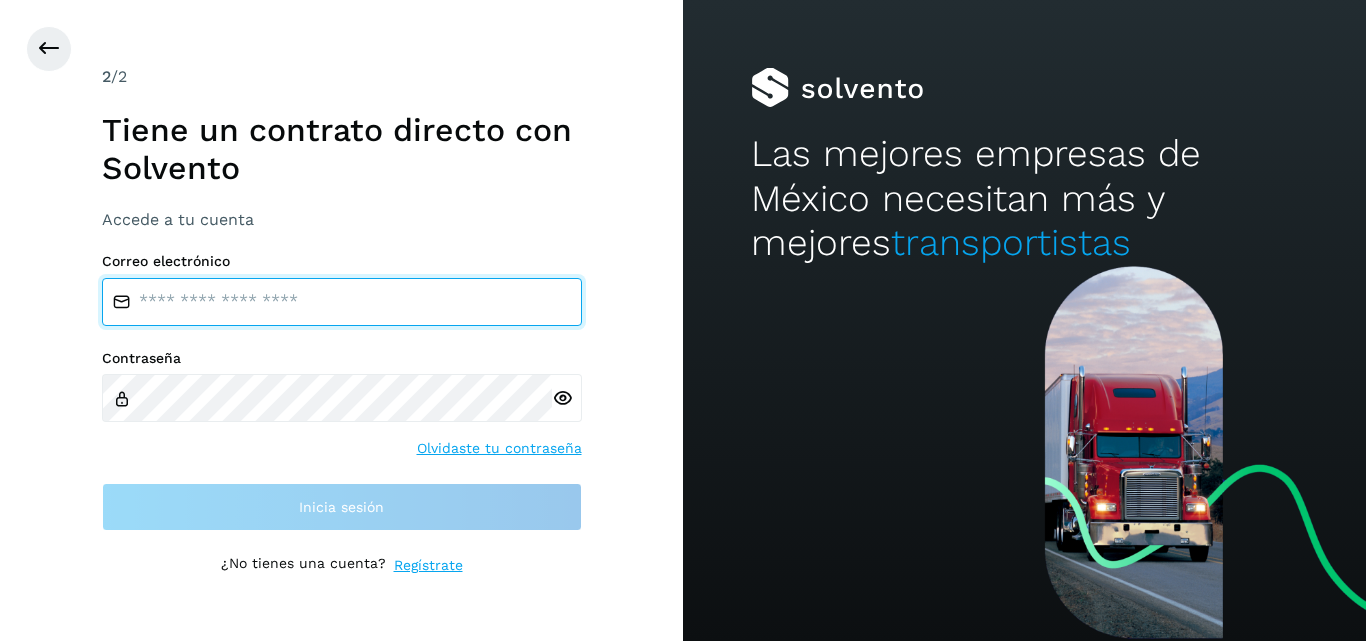 type on "*" 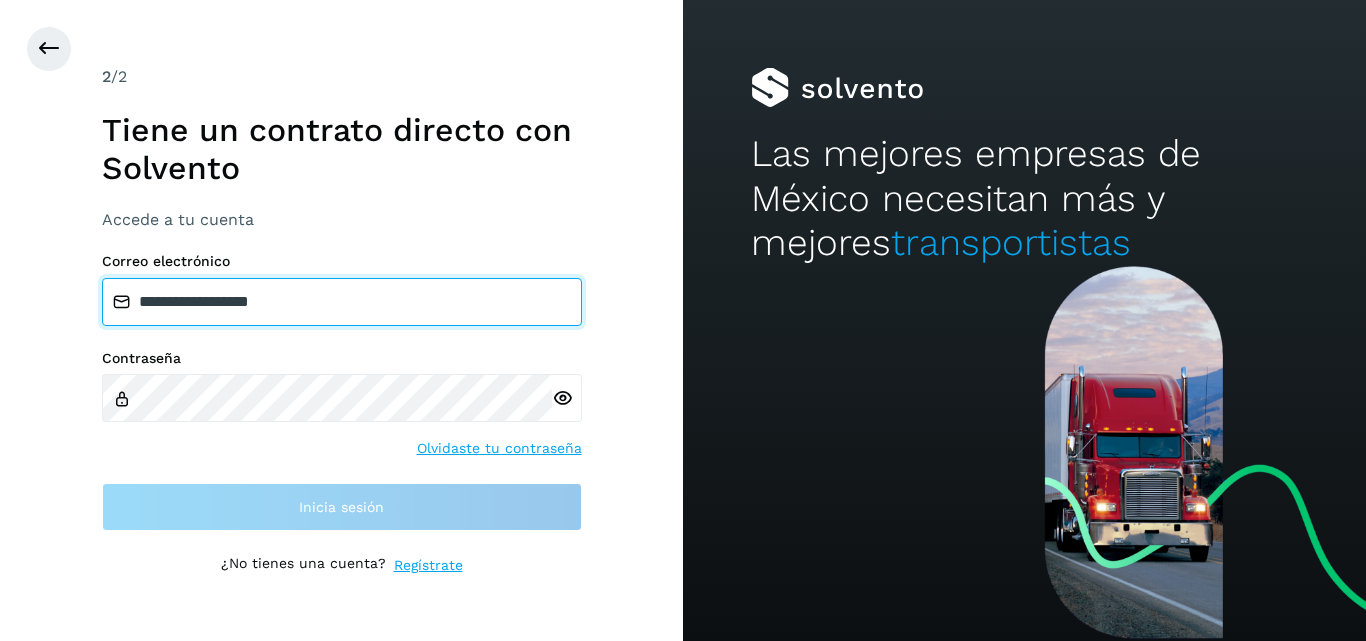 type on "**********" 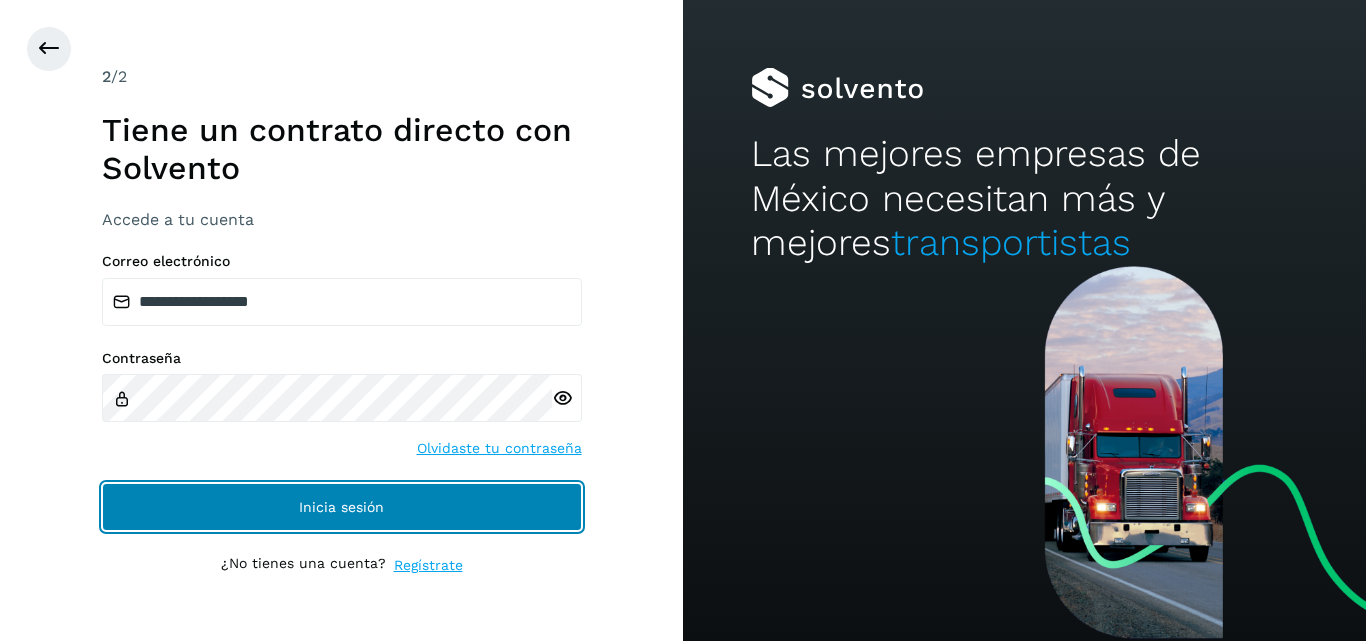 click on "Inicia sesión" at bounding box center [342, 507] 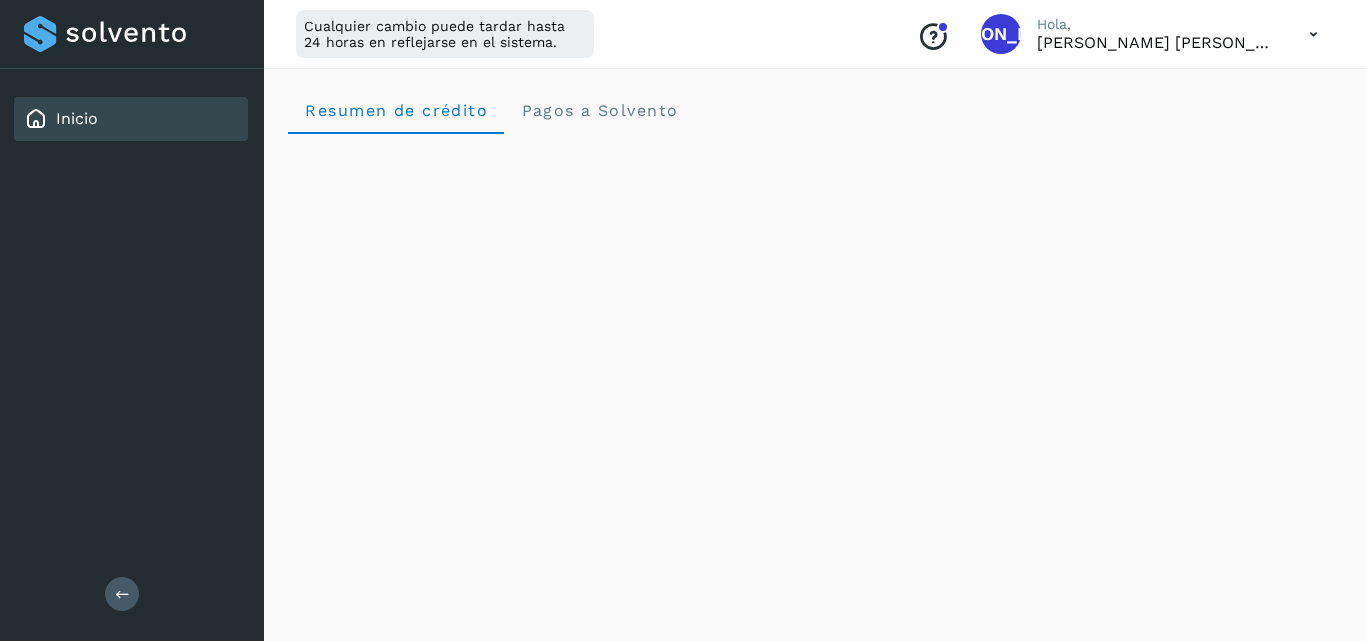 click on "Inicio" at bounding box center [77, 118] 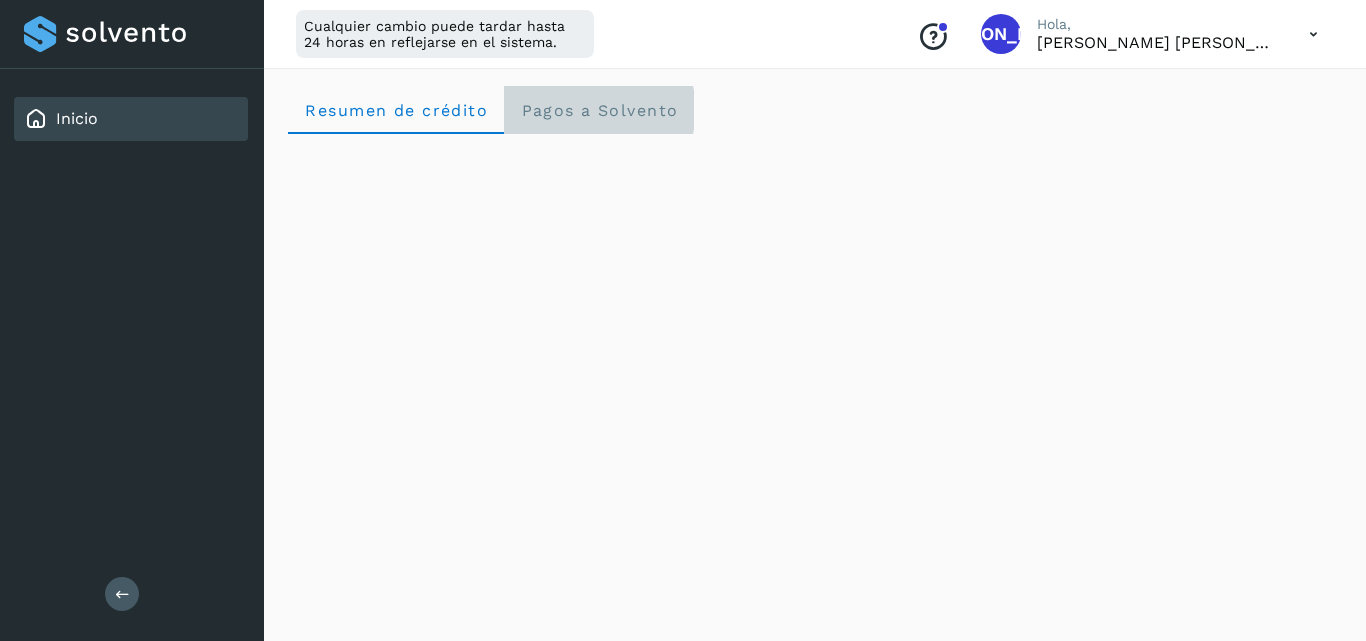 click on "Pagos a Solvento" 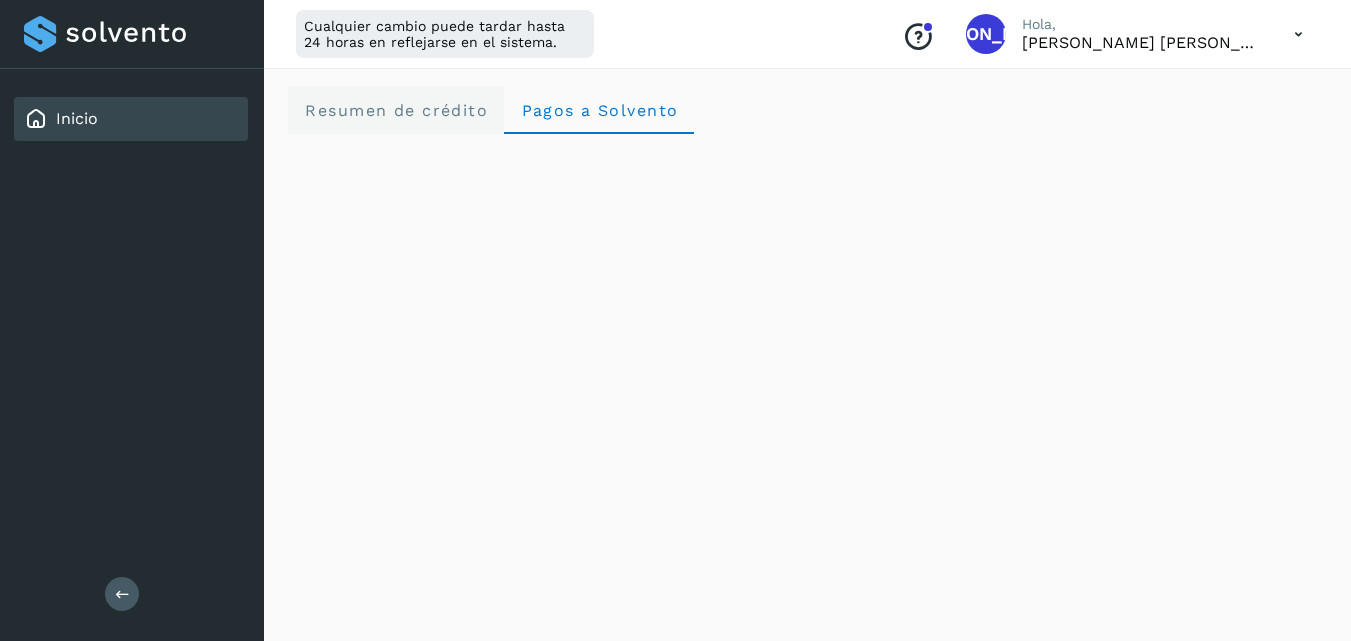 click on "Resumen de crédito" 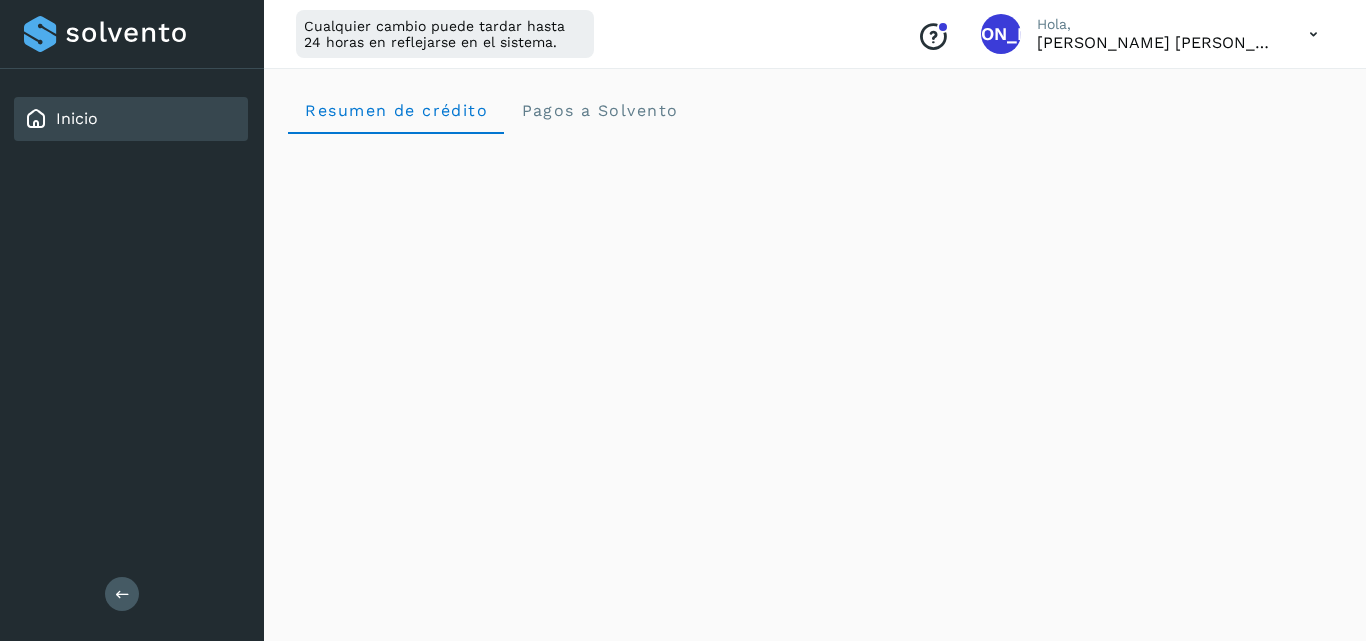 click on "Inicio" at bounding box center (77, 118) 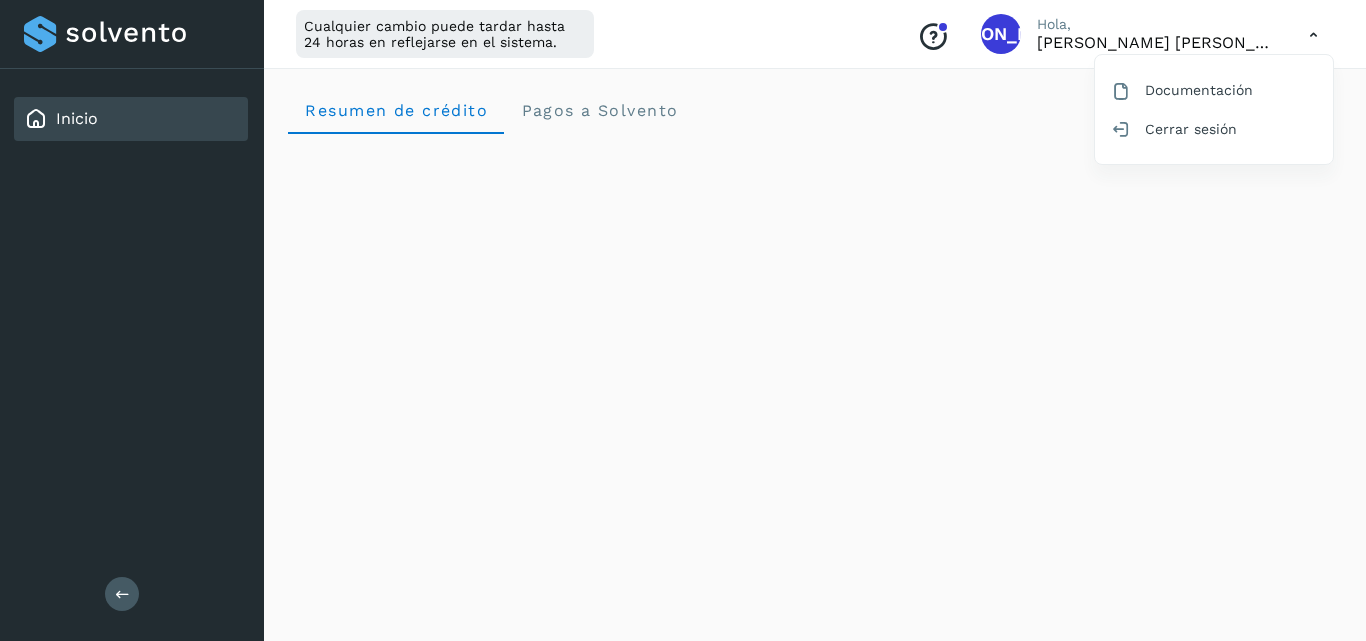 click at bounding box center [683, 320] 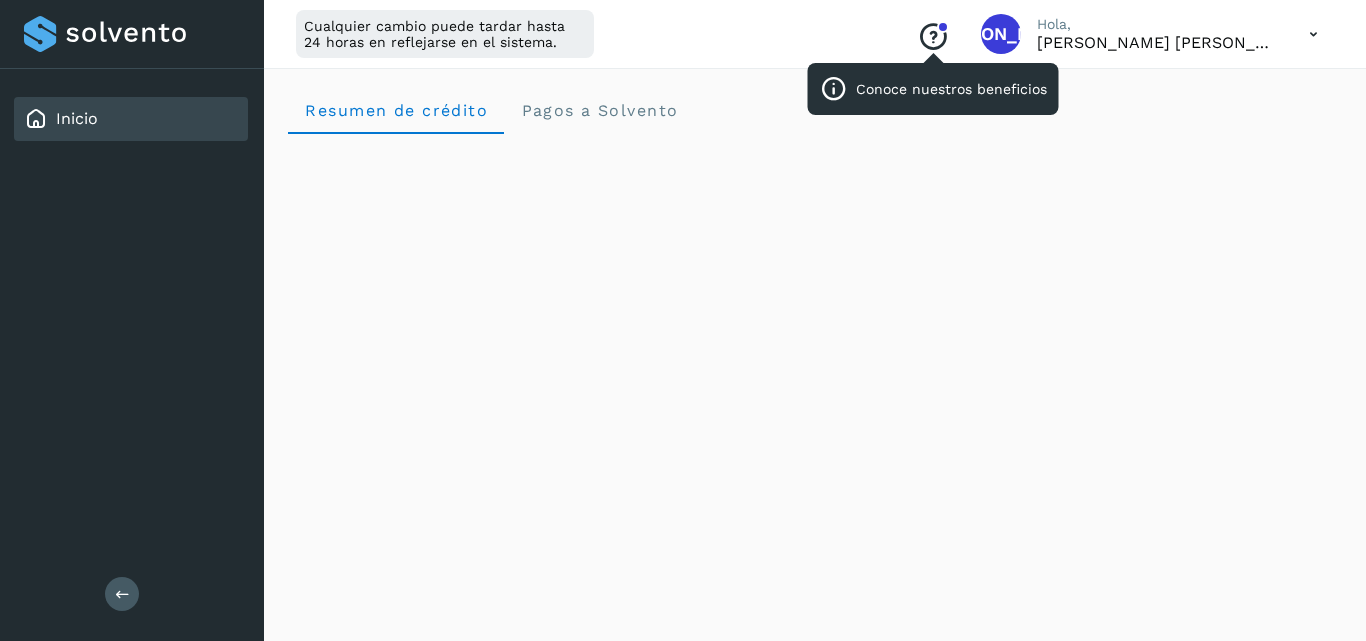click on "Conoce nuestros beneficios" at bounding box center [933, 37] 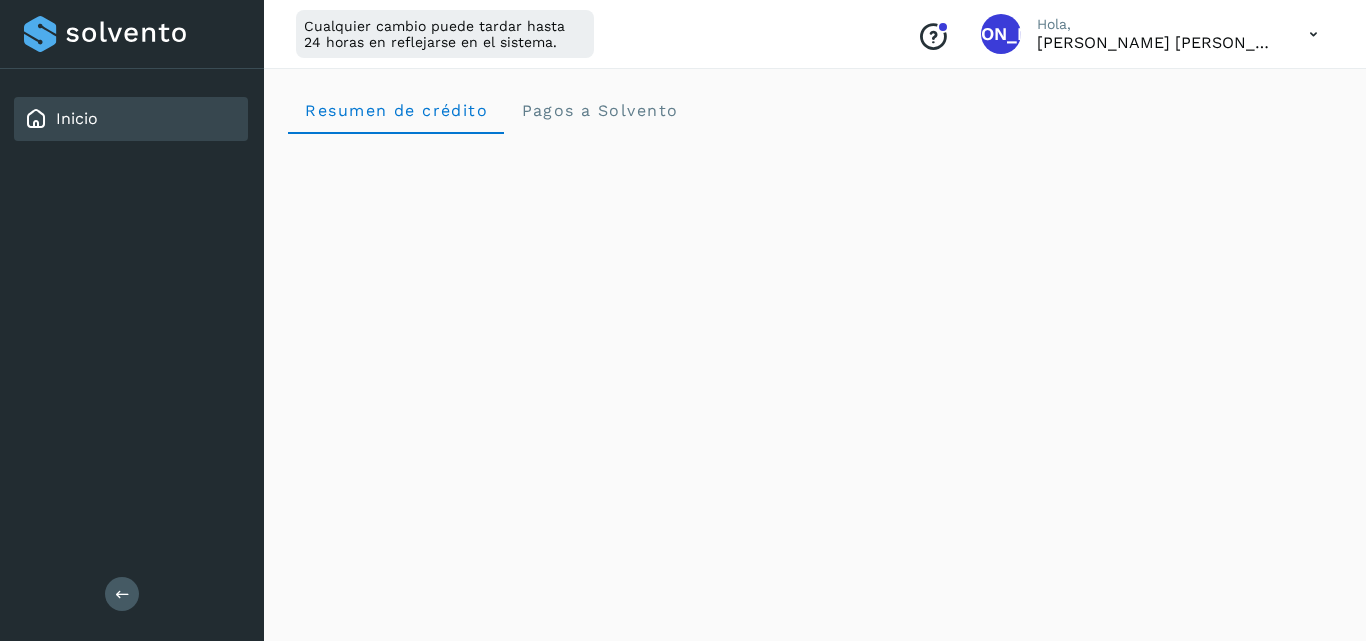 click on "Inicio" at bounding box center (77, 118) 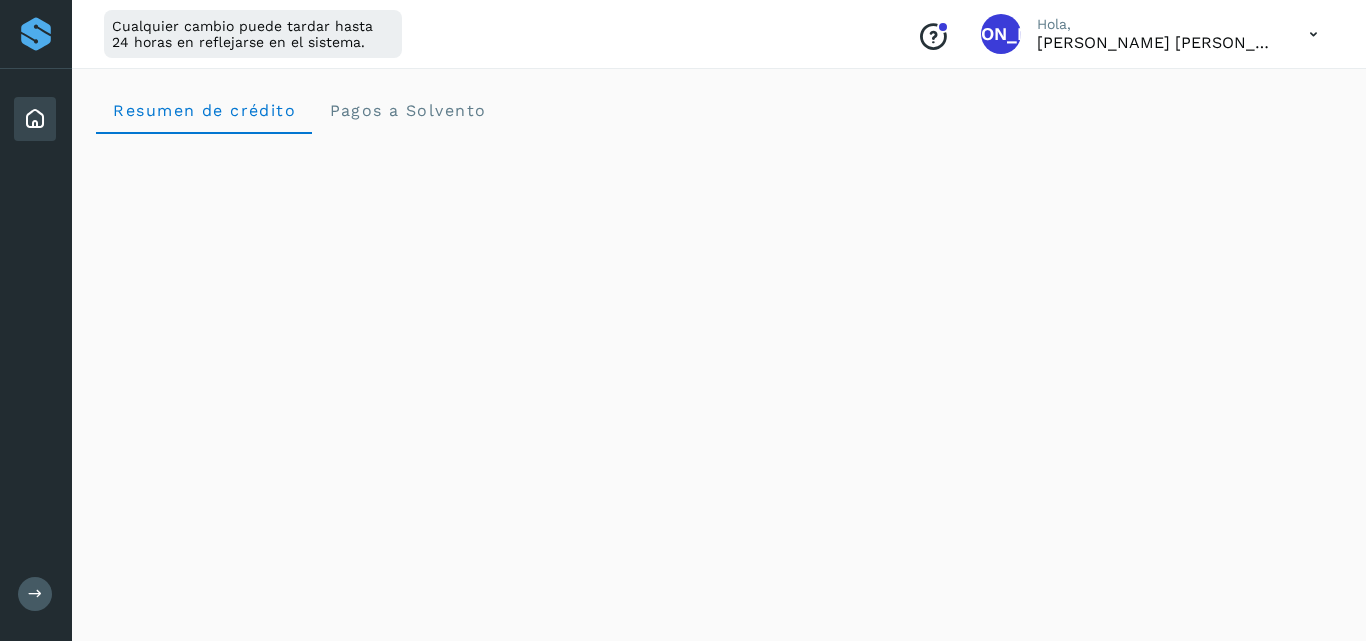 click on "[PERSON_NAME] [PERSON_NAME]" at bounding box center (1157, 42) 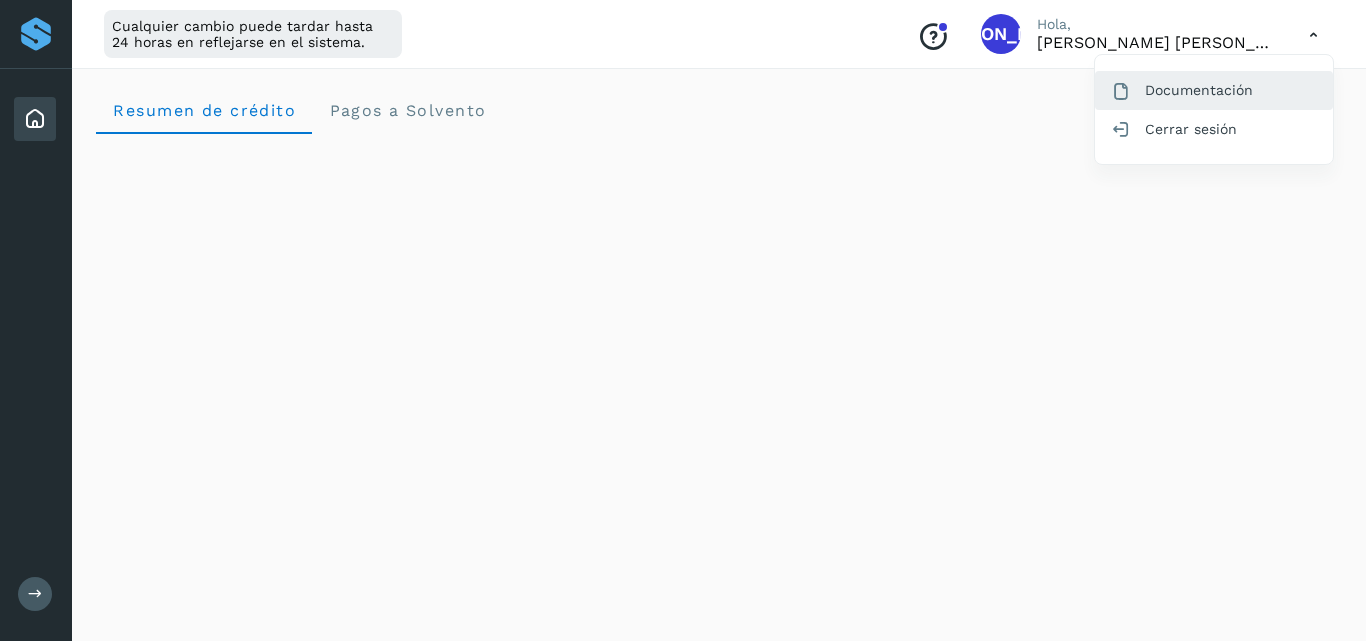 click on "Documentación" 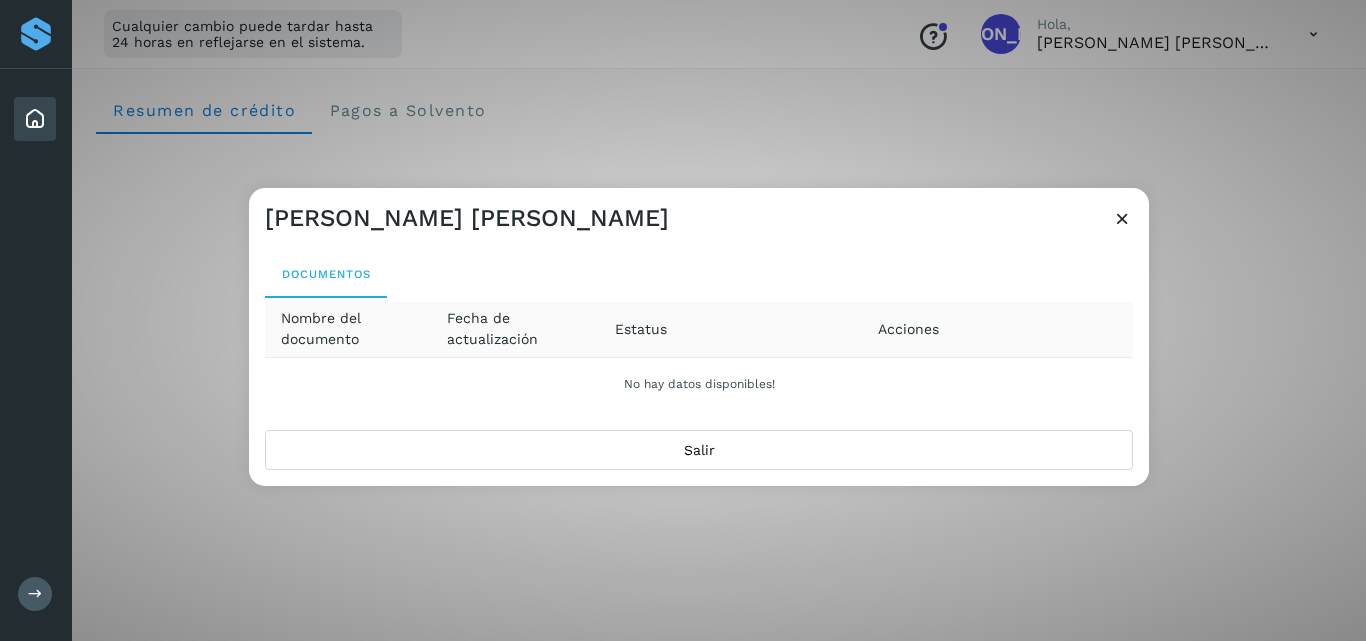 click at bounding box center (1122, 218) 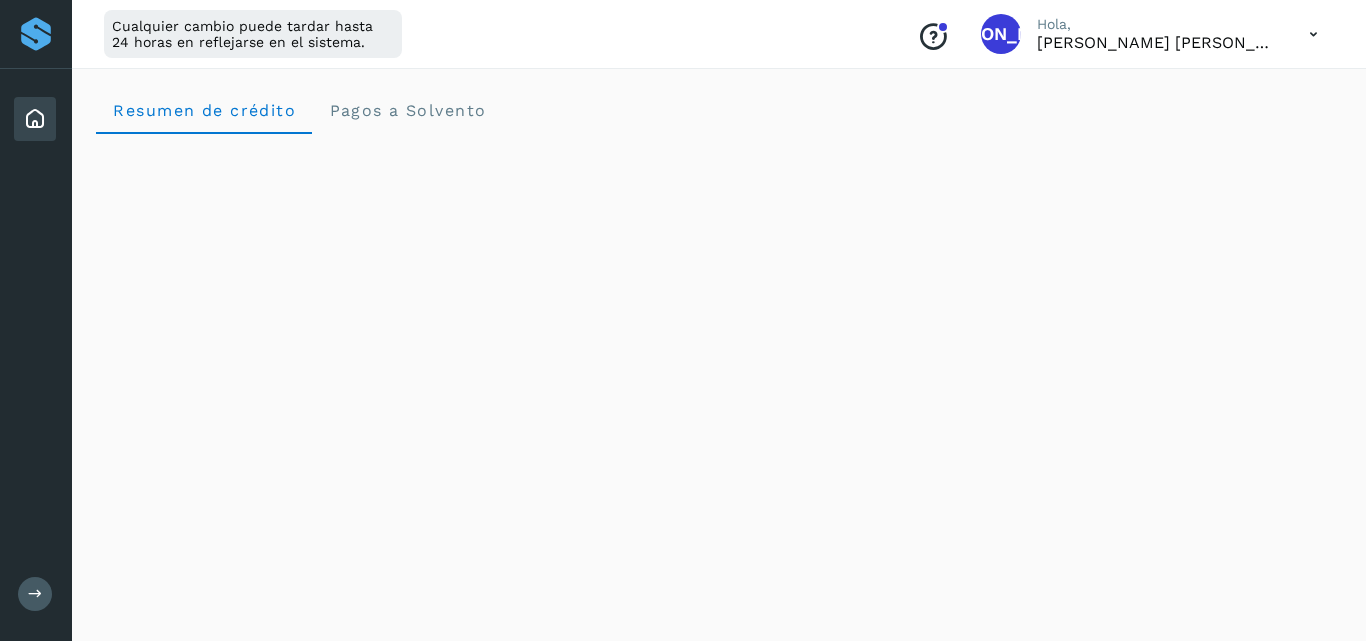 click at bounding box center [1313, 34] 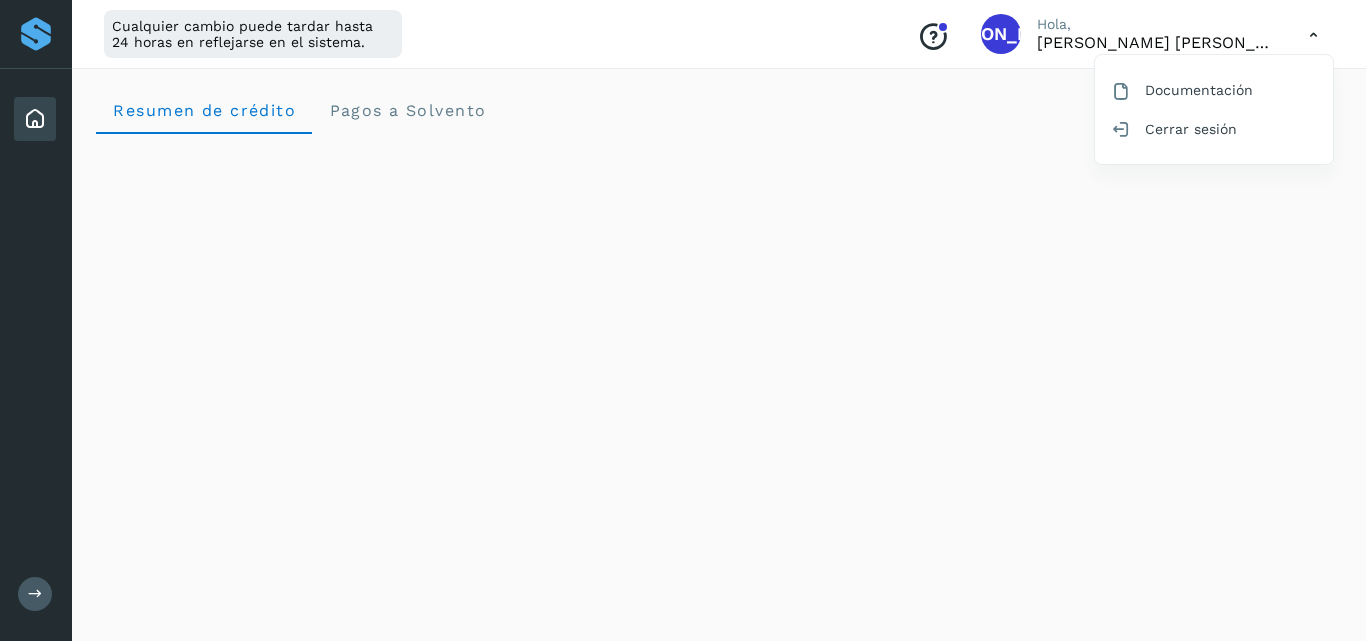 click at bounding box center [683, 320] 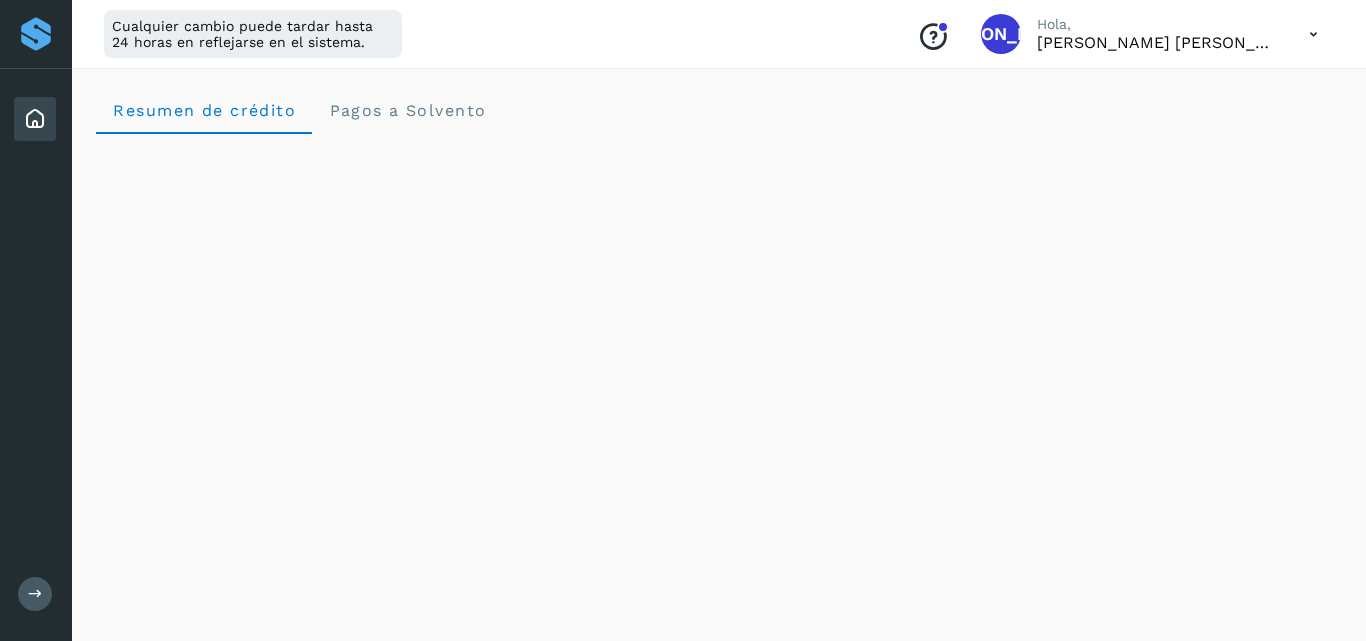 click on "Conoce nuestros beneficios
JA Hola, JORGE ARTURO PEDRAZA VAZQUEZ" at bounding box center (1117, 34) 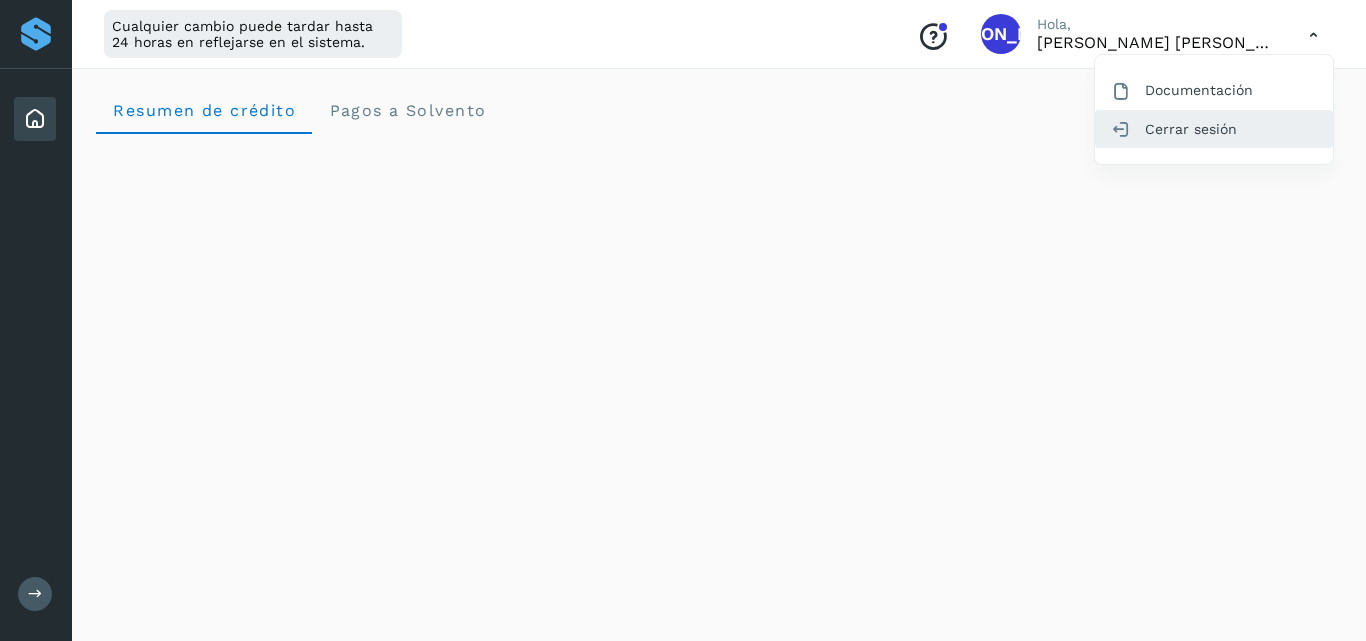 click on "Cerrar sesión" 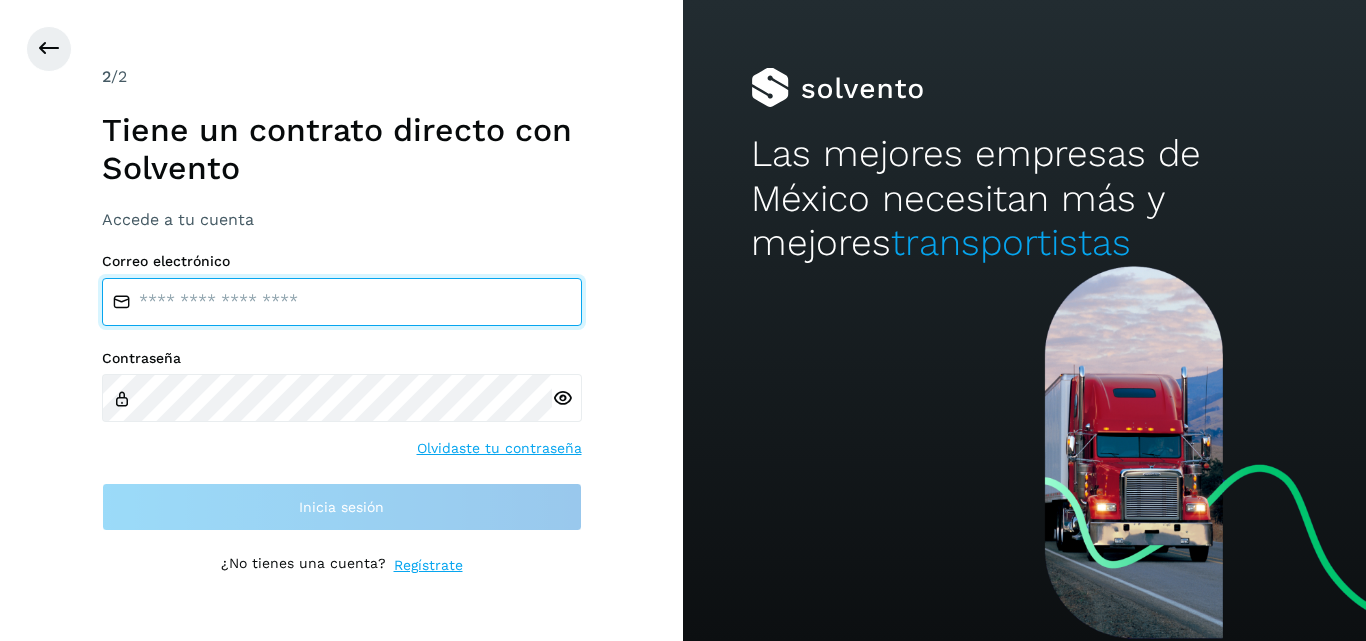 type on "**********" 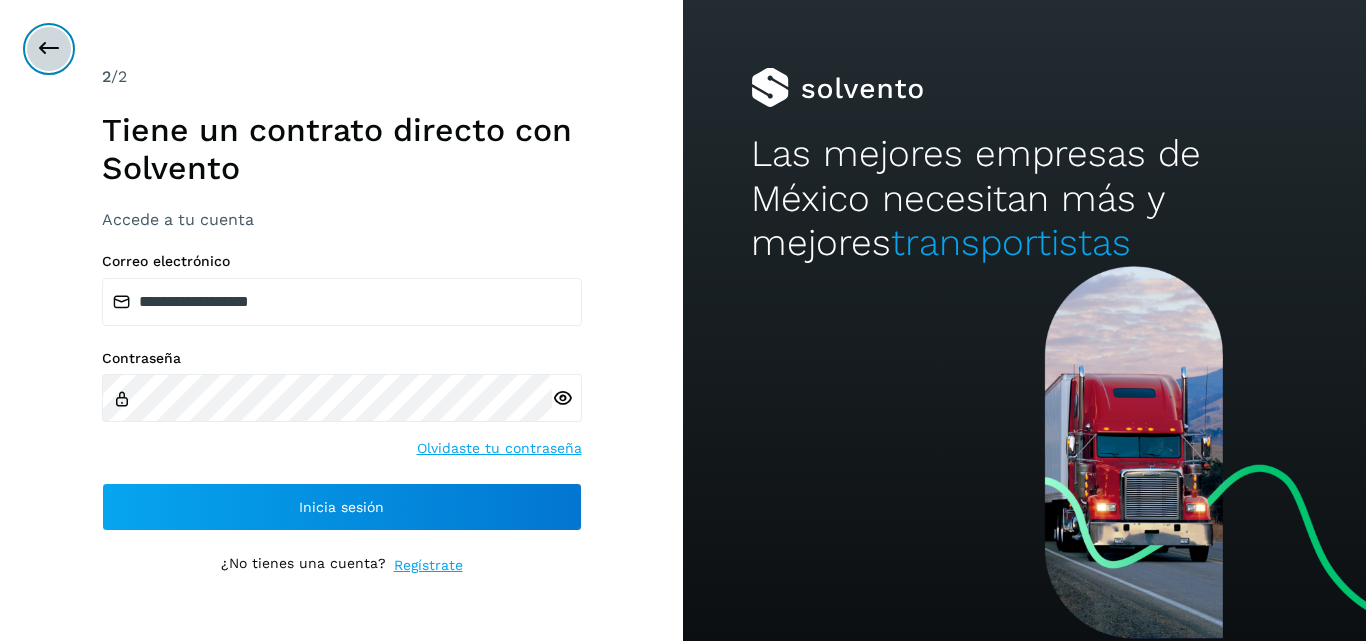 click at bounding box center [49, 49] 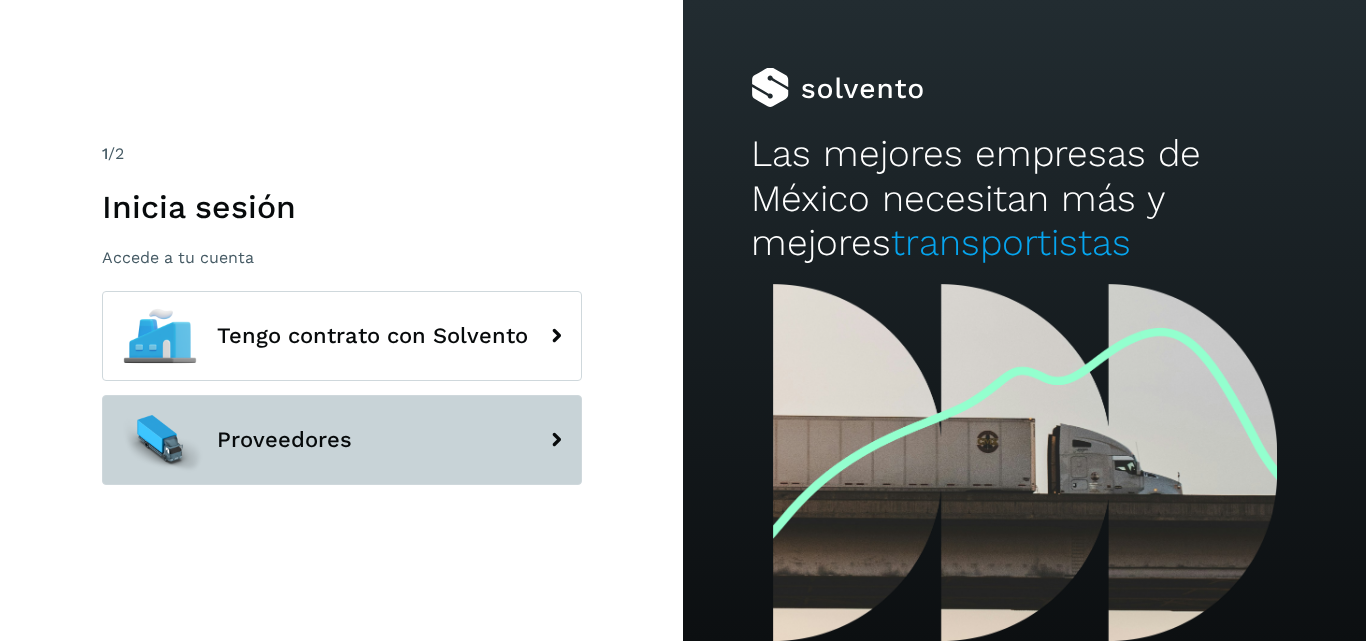 click 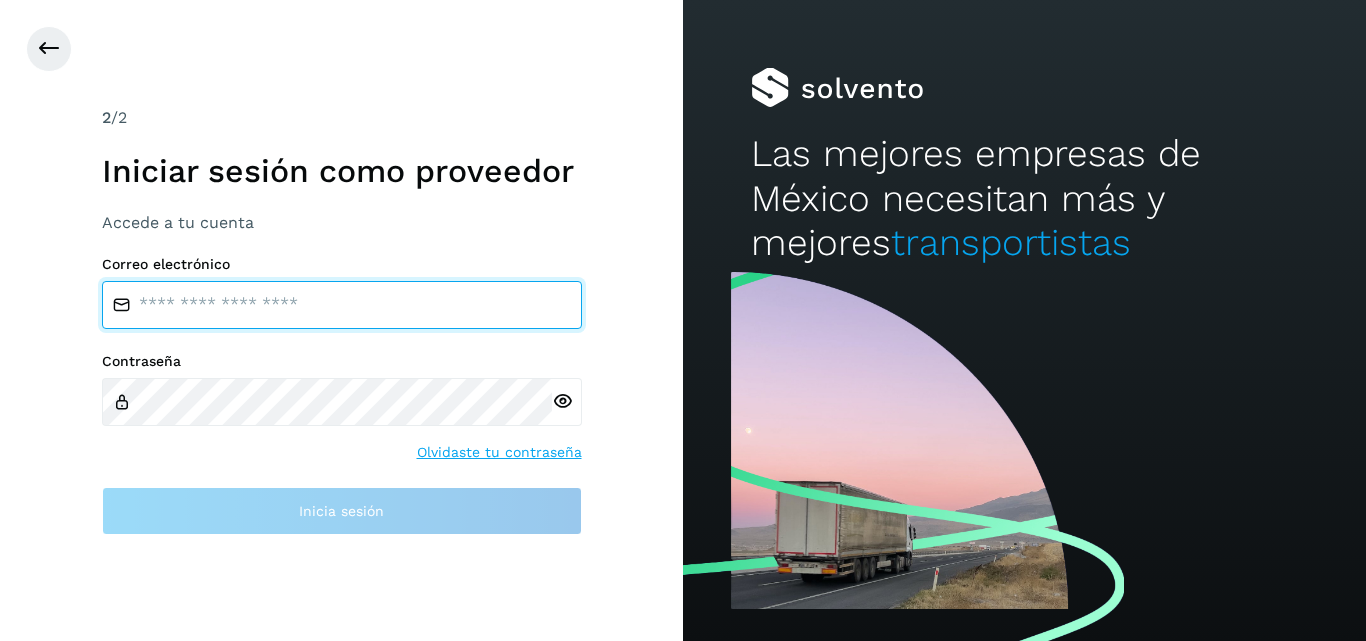 type on "**********" 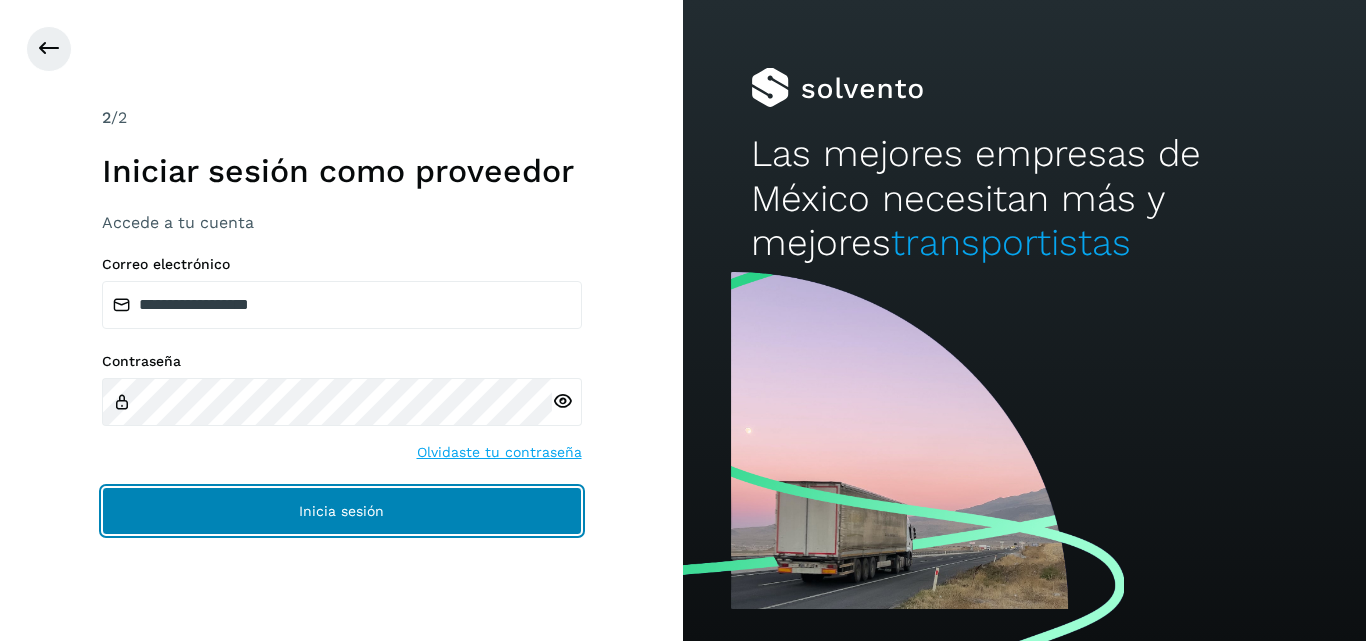 click on "Inicia sesión" at bounding box center [342, 511] 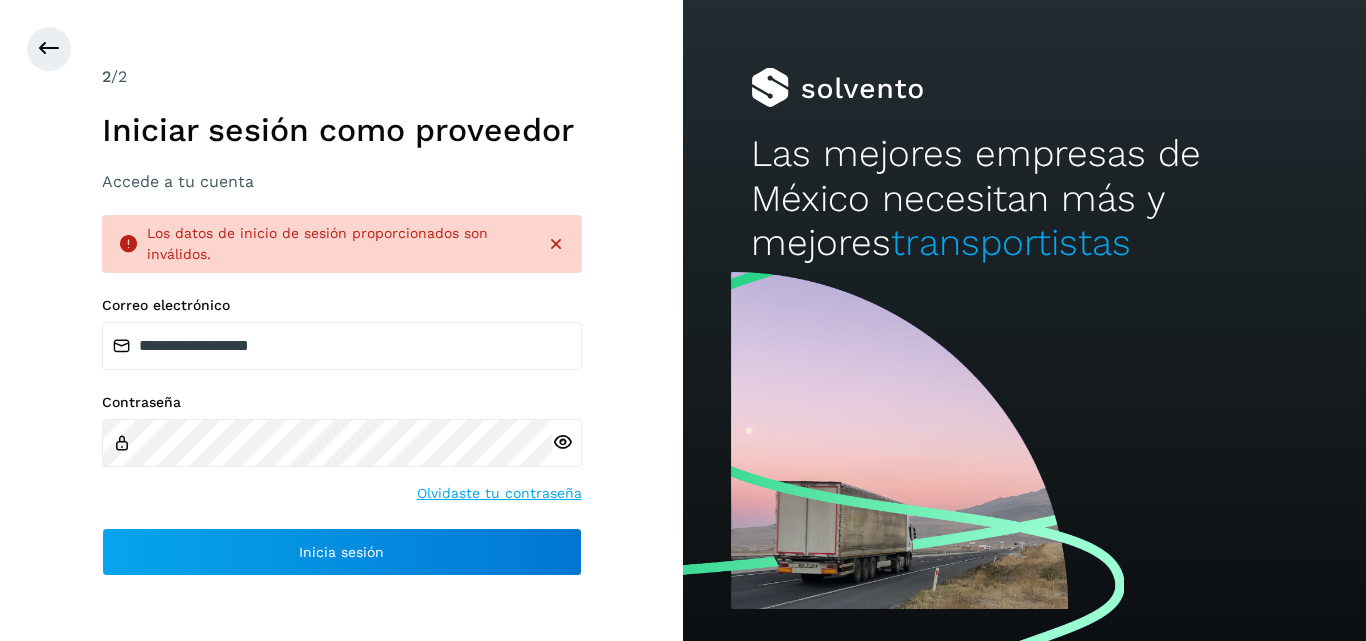 click at bounding box center (556, 244) 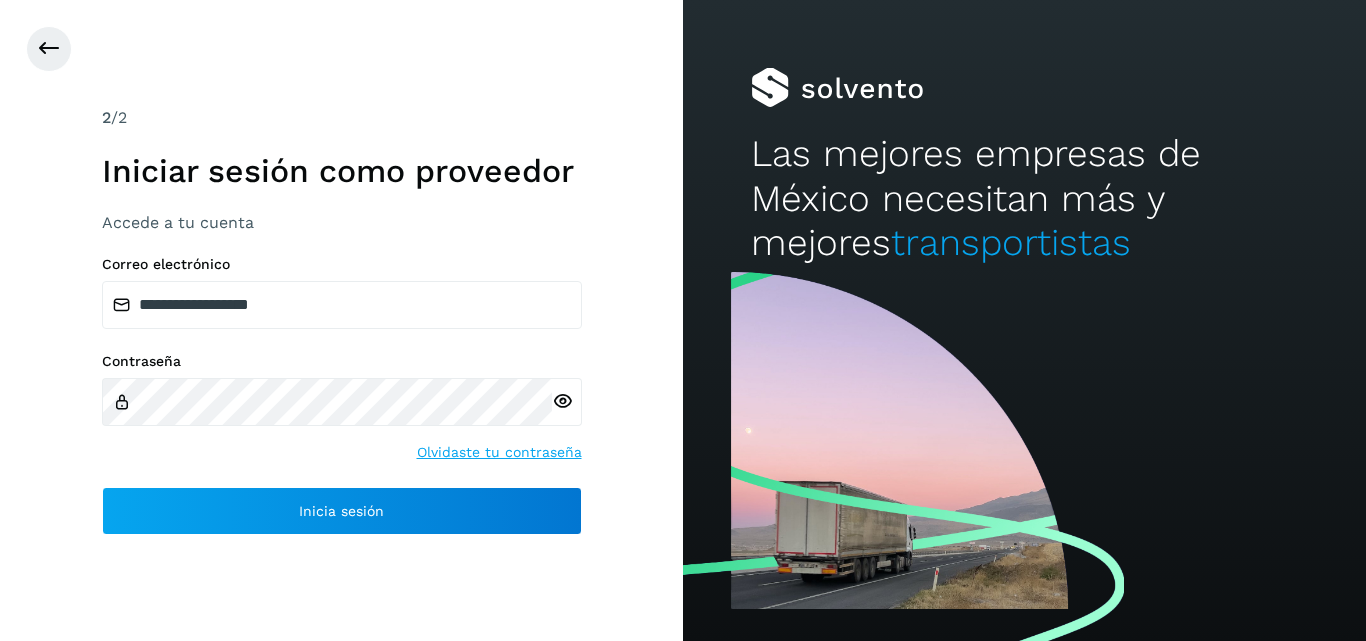 click at bounding box center (562, 401) 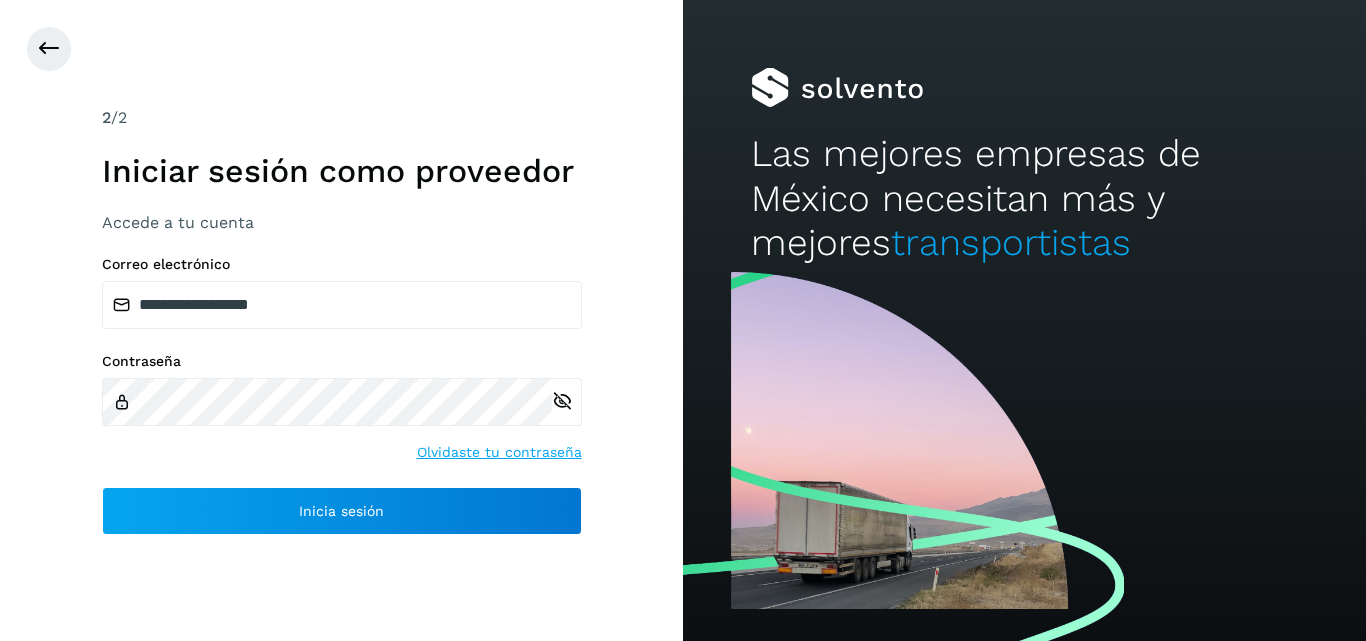 click on "Contraseña  Olvidaste tu contraseña" at bounding box center [342, 408] 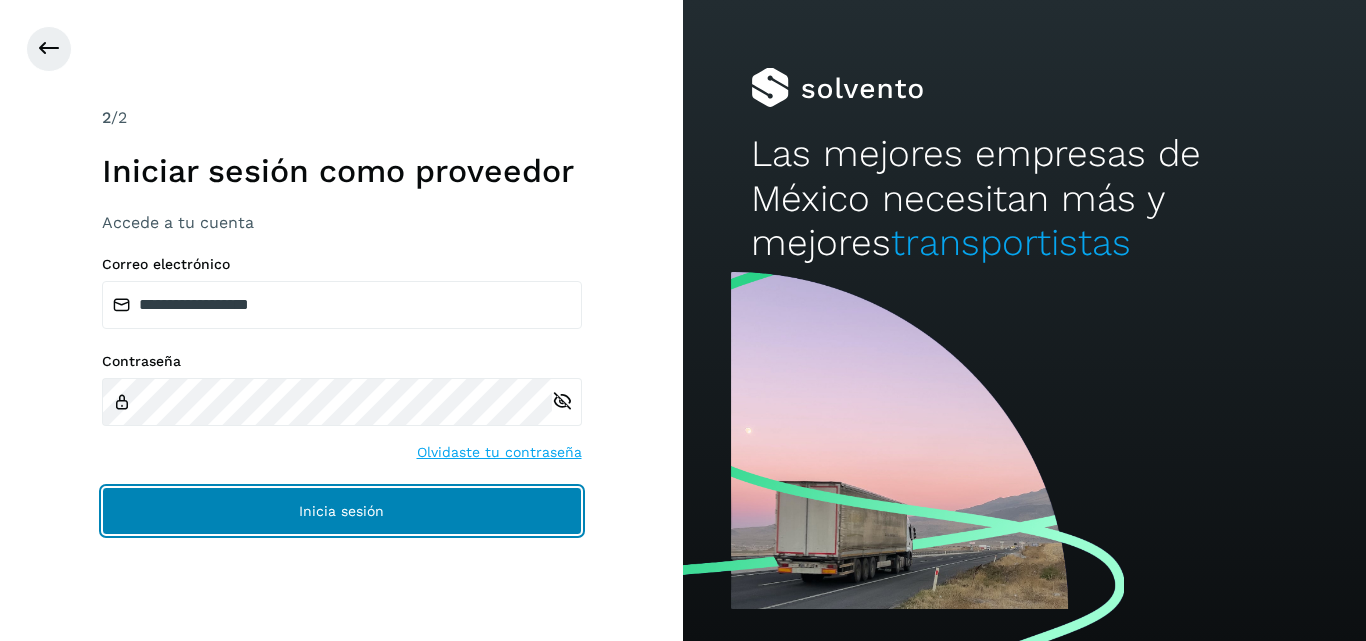 click on "Inicia sesión" at bounding box center (342, 511) 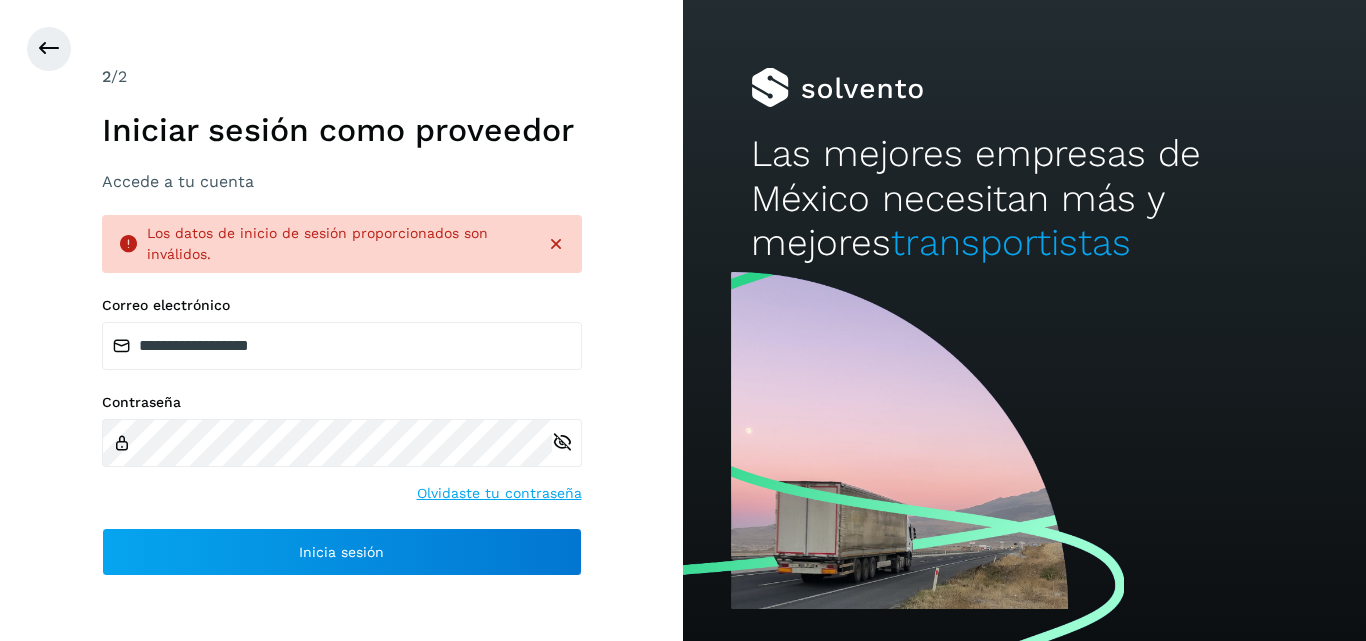 click at bounding box center [556, 244] 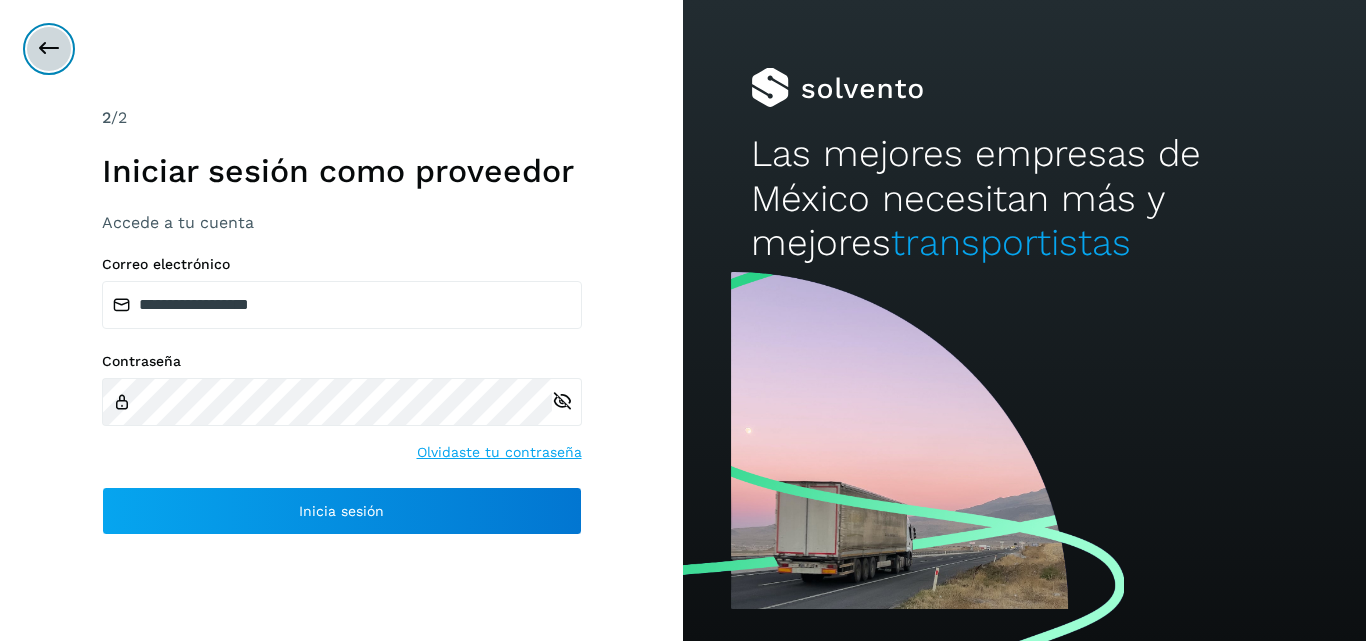 click at bounding box center [49, 49] 